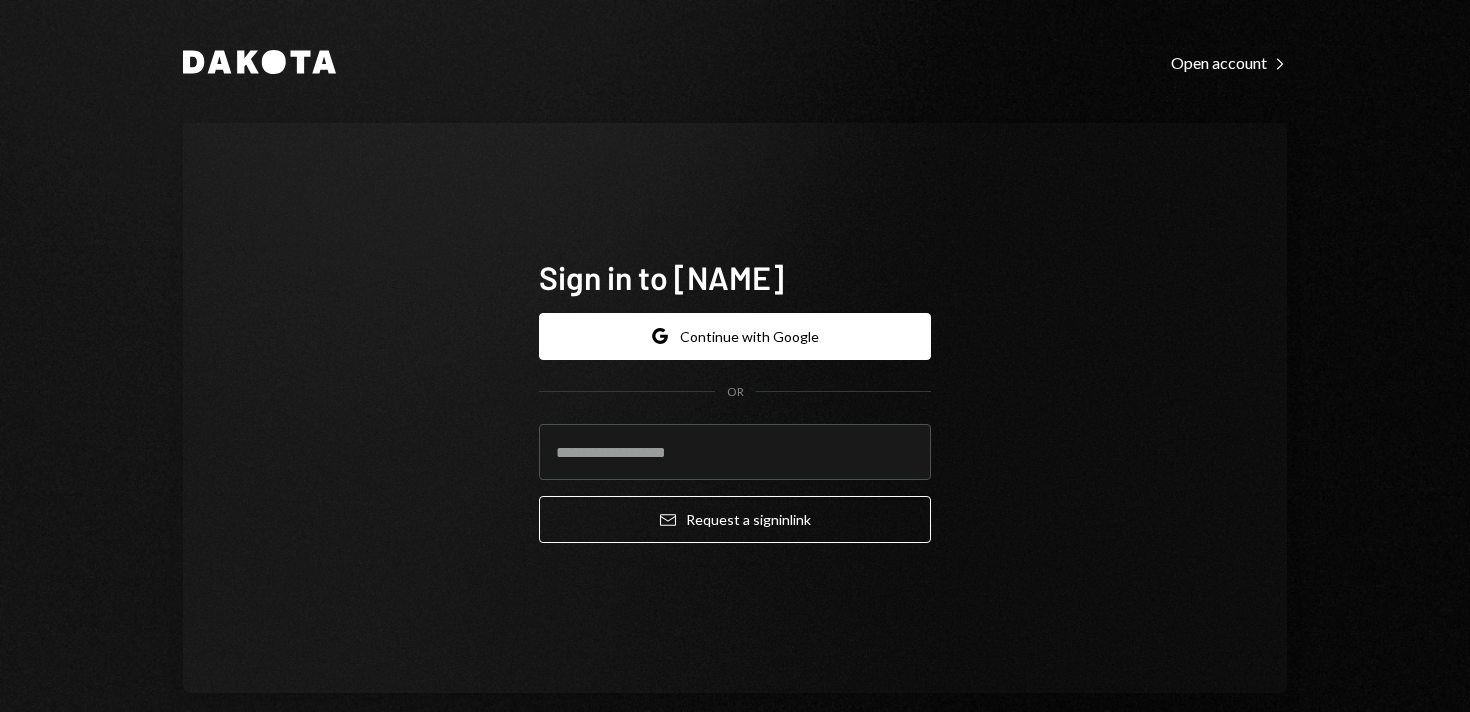 scroll, scrollTop: 0, scrollLeft: 0, axis: both 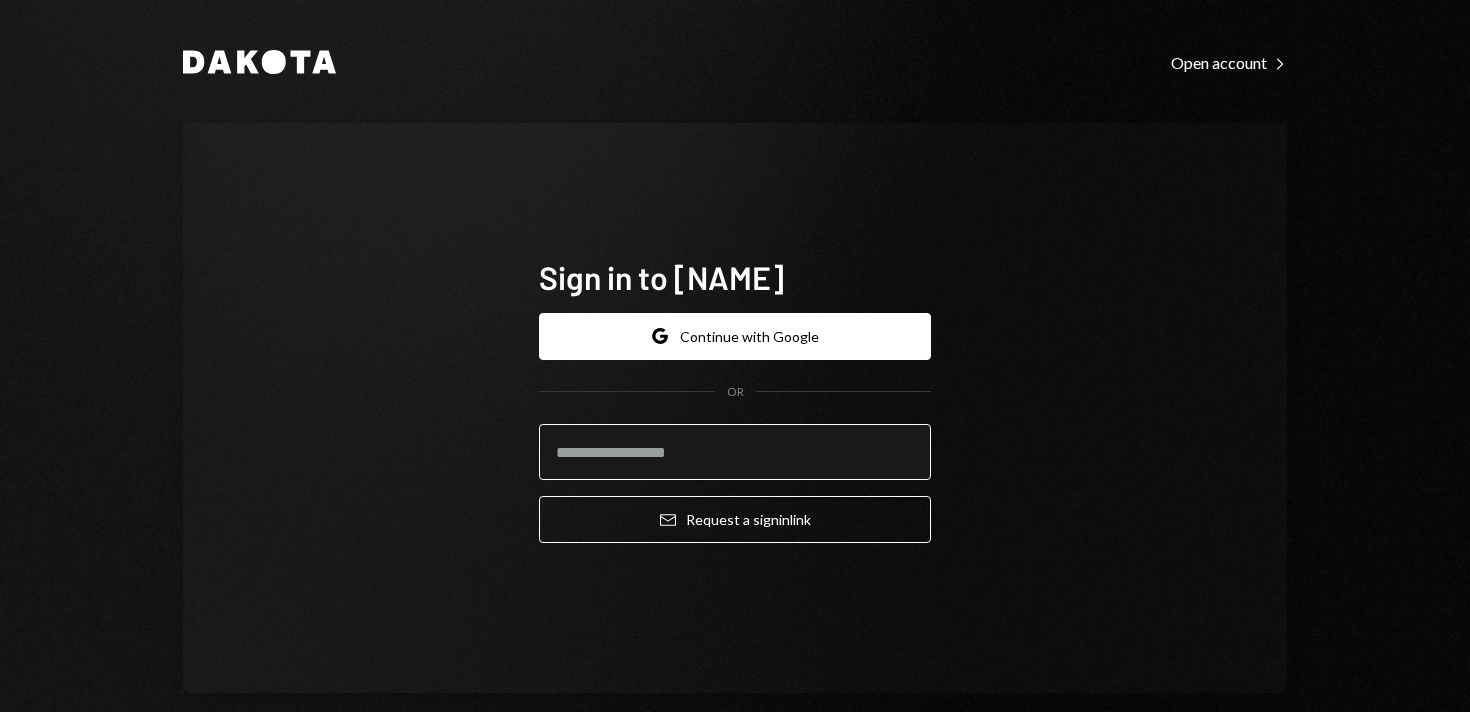 click at bounding box center (735, 452) 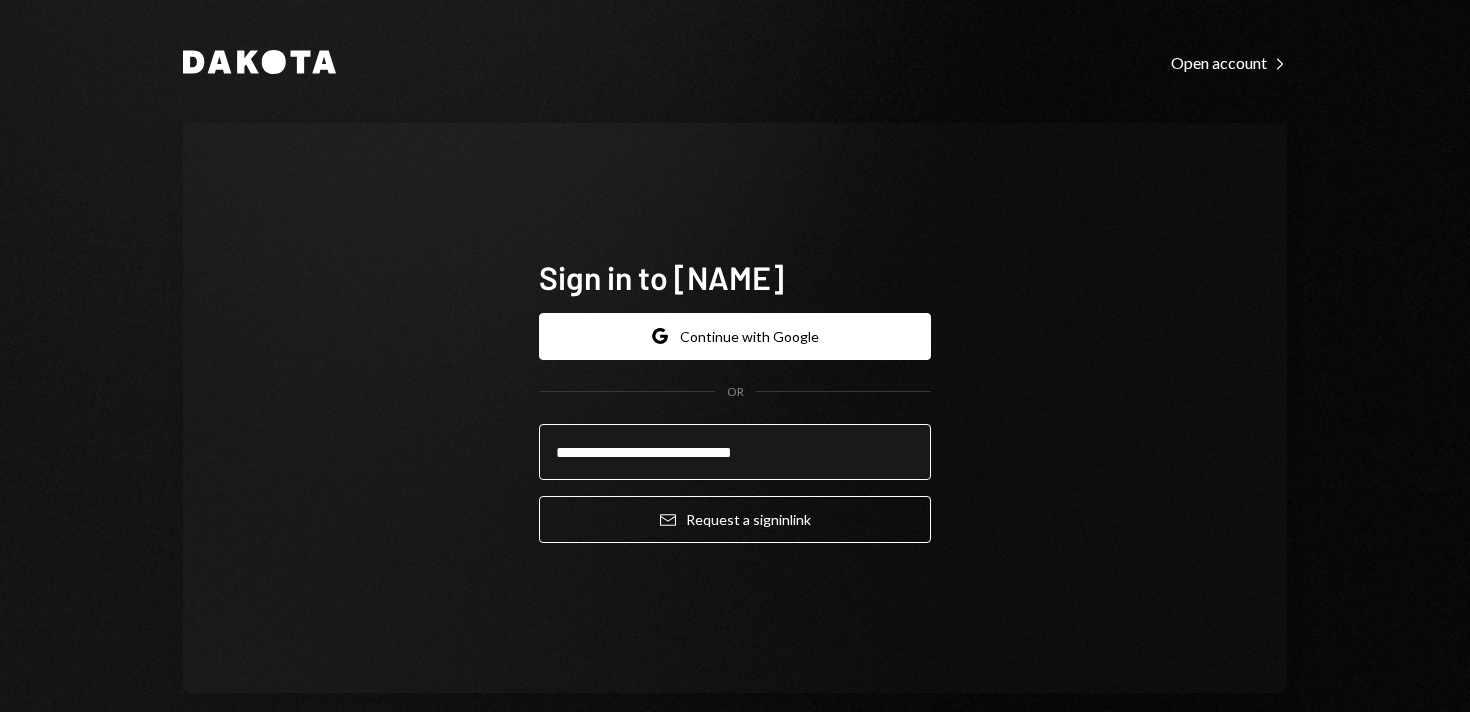 click on "**********" at bounding box center (735, 452) 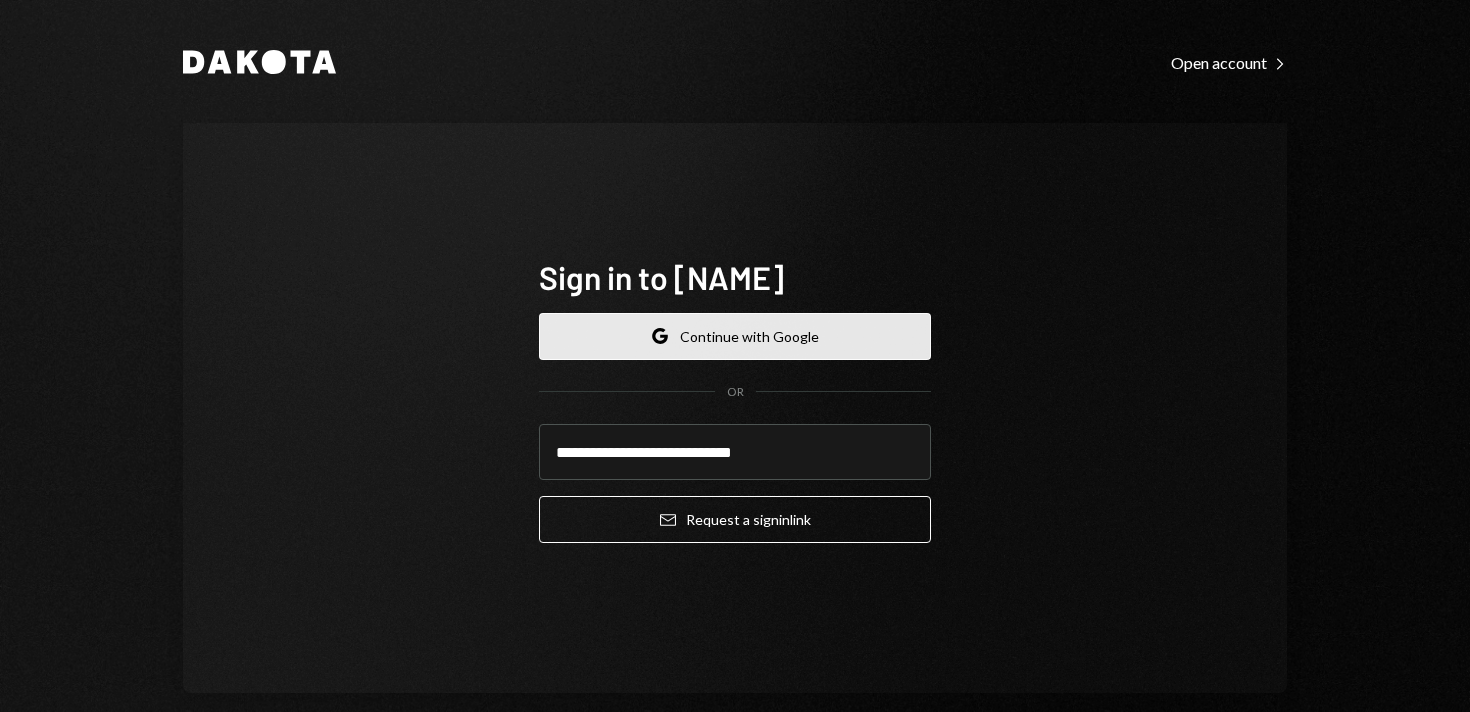 click on "Google  Continue with Google" at bounding box center [735, 336] 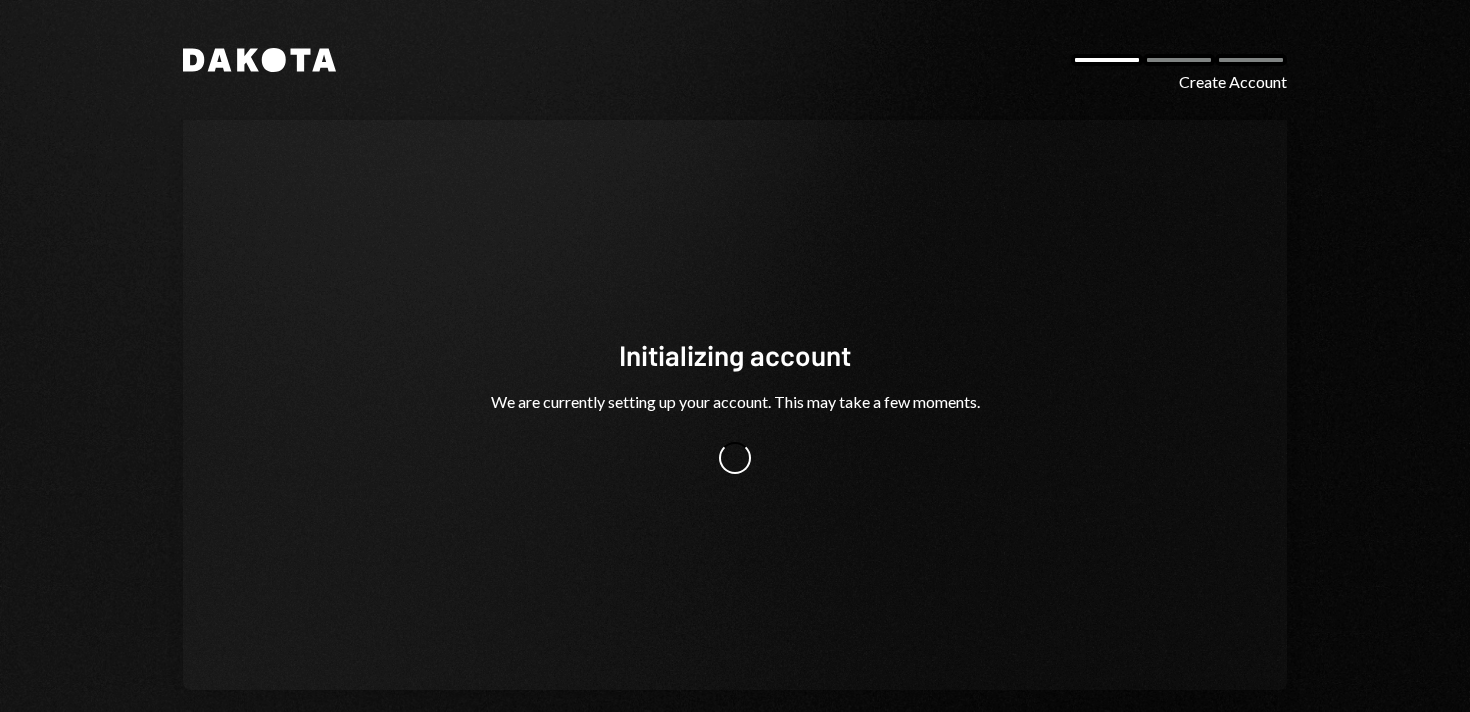 scroll, scrollTop: 0, scrollLeft: 0, axis: both 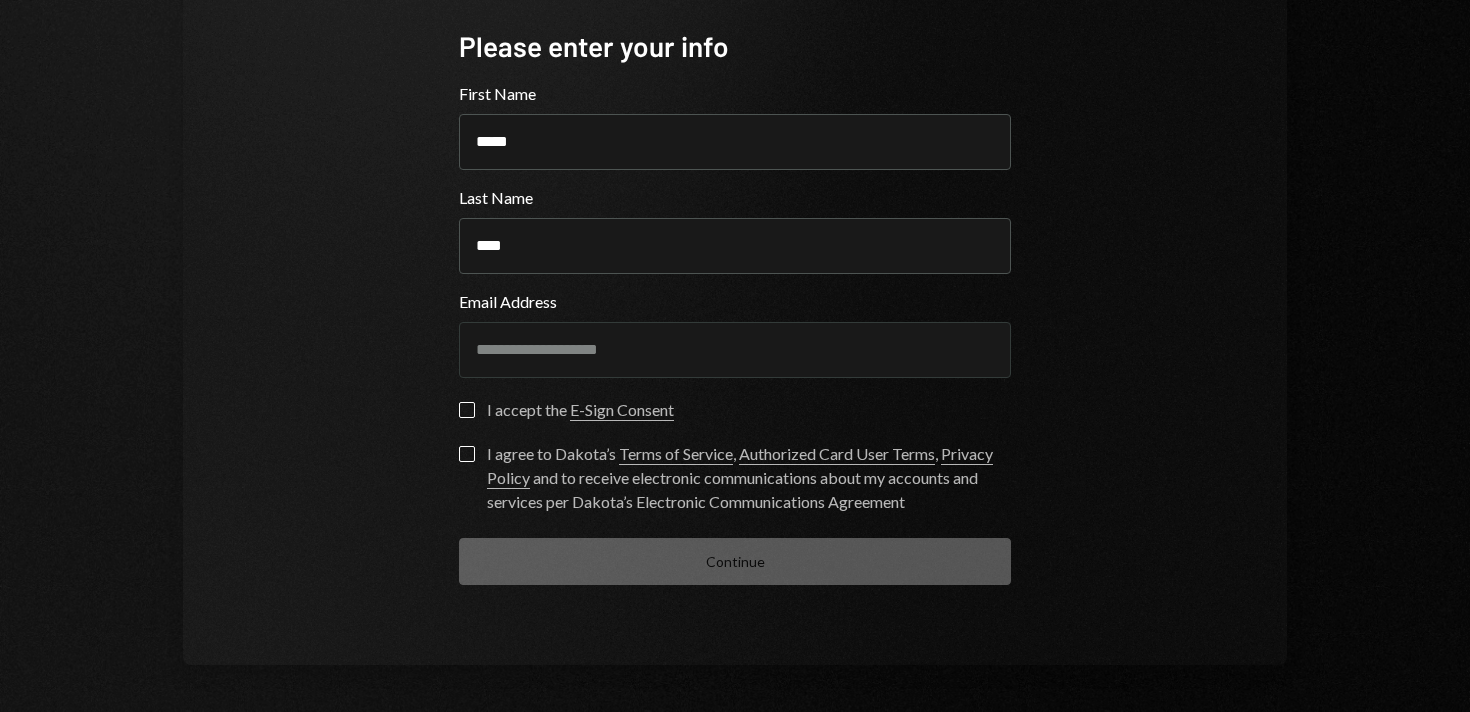 click on "I accept the E-Sign Consent" at bounding box center (467, 410) 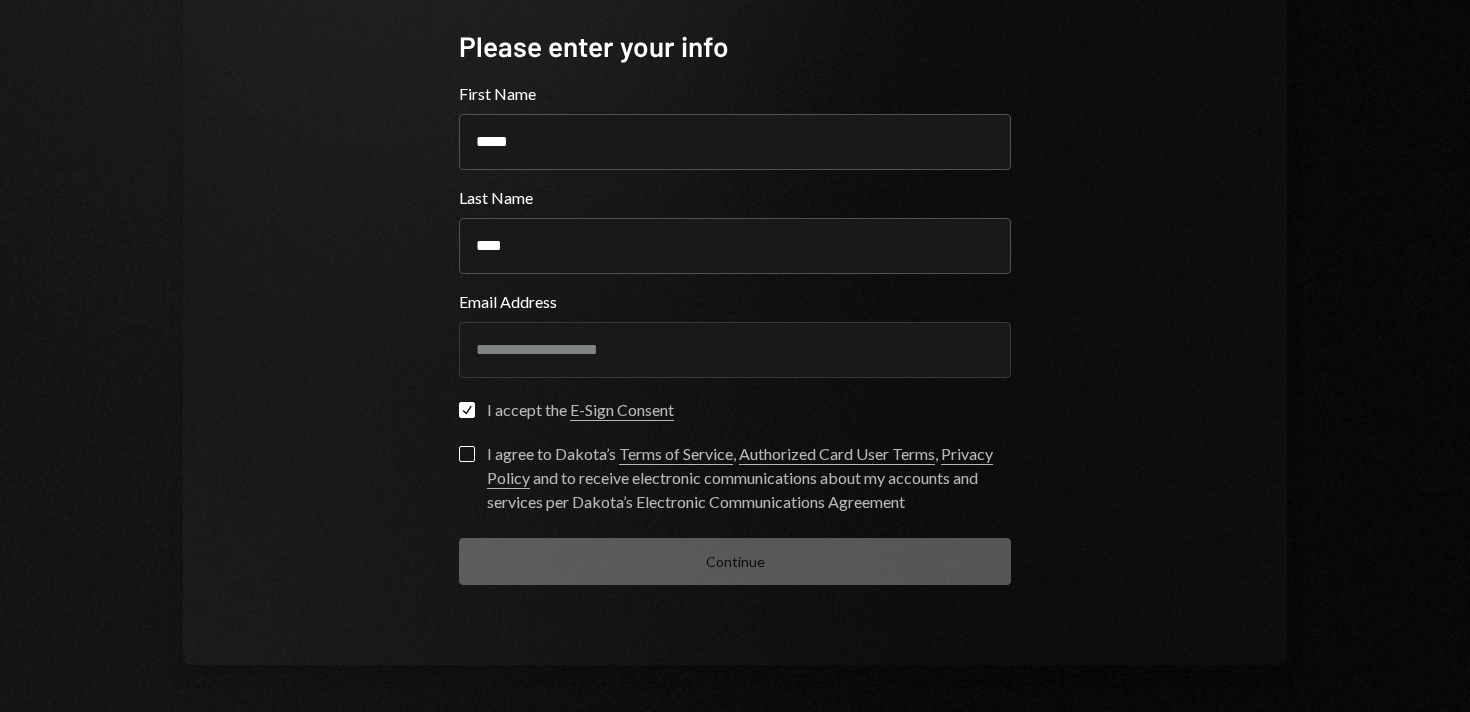 click on "I agree to Dakota’s Terms of Service , Authorized Card User Terms , Privacy Policy and to receive electronic communications about my accounts and services per Dakota’s Electronic Communications Agreement" at bounding box center (467, 454) 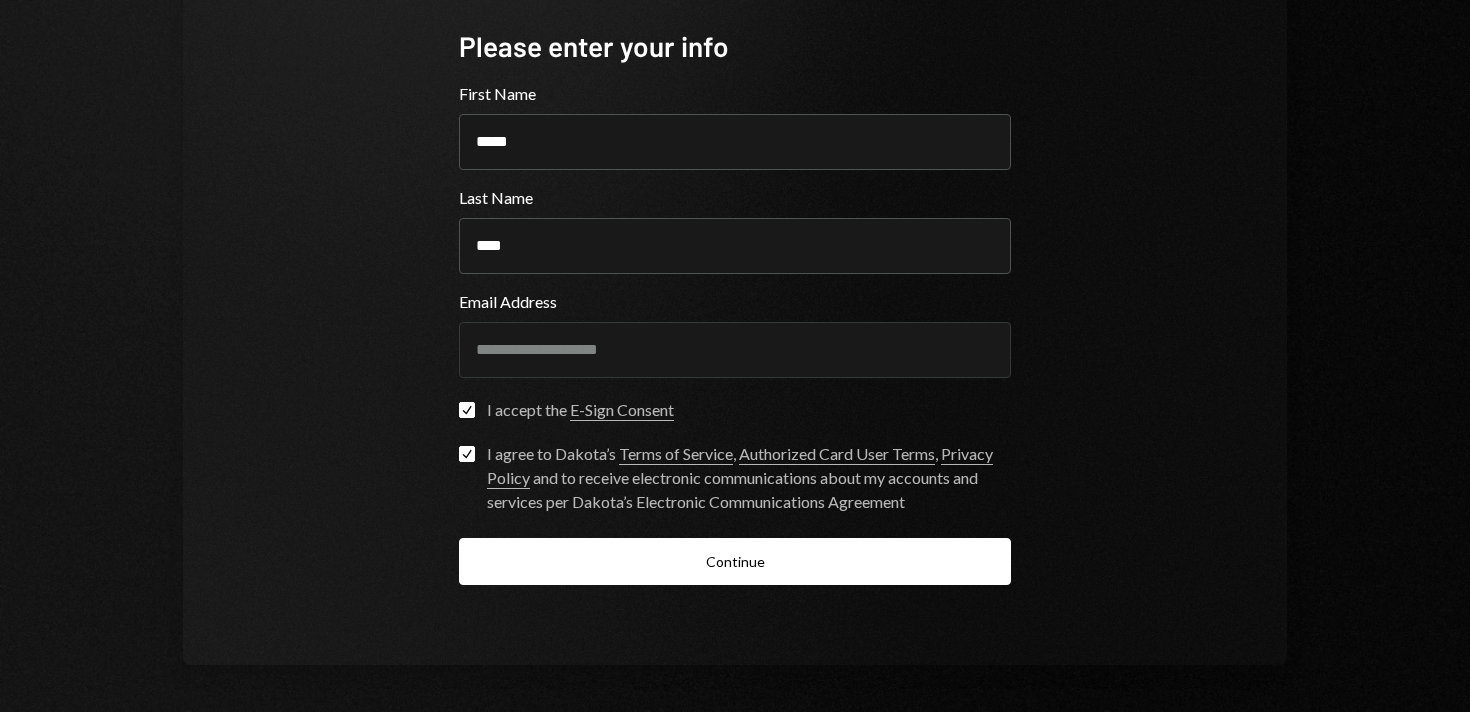 click on "E-Sign Consent" at bounding box center [622, 410] 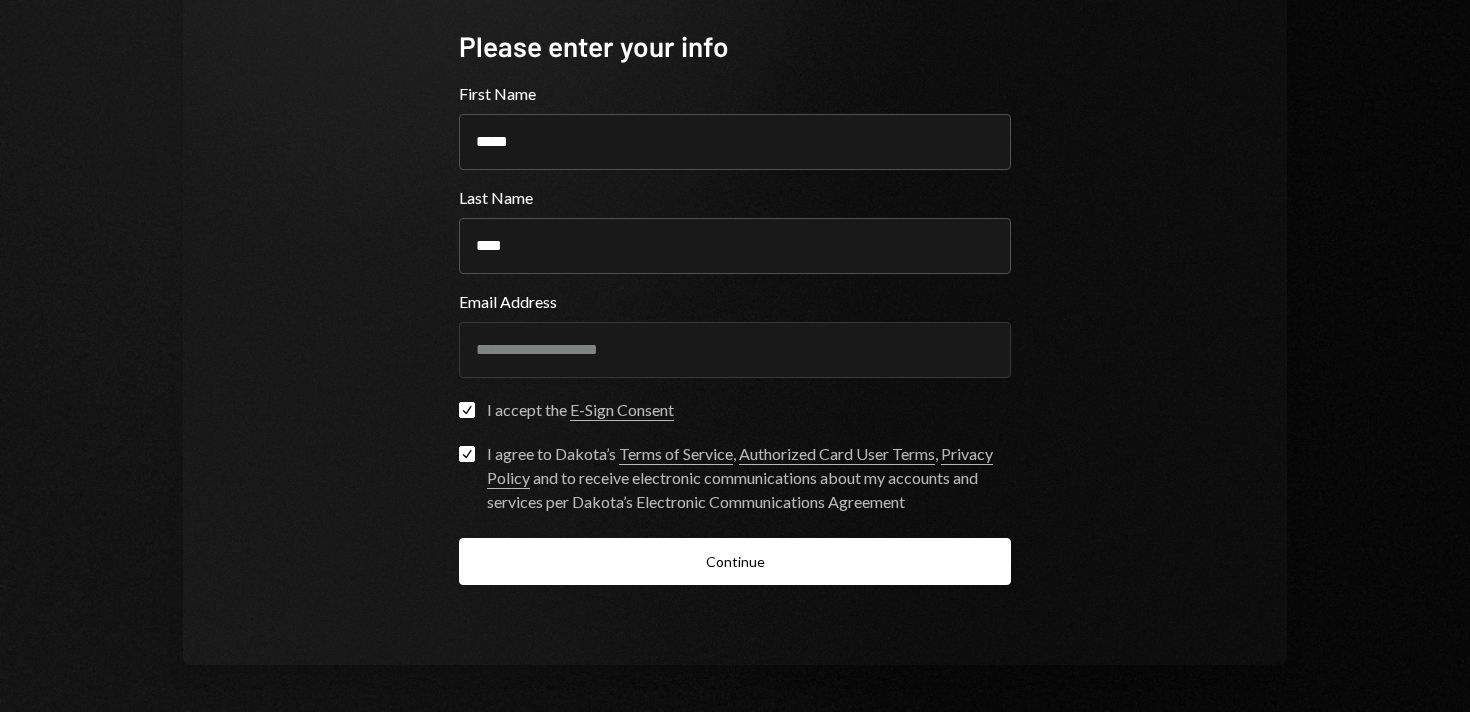 click on "Terms of Service" at bounding box center [676, 454] 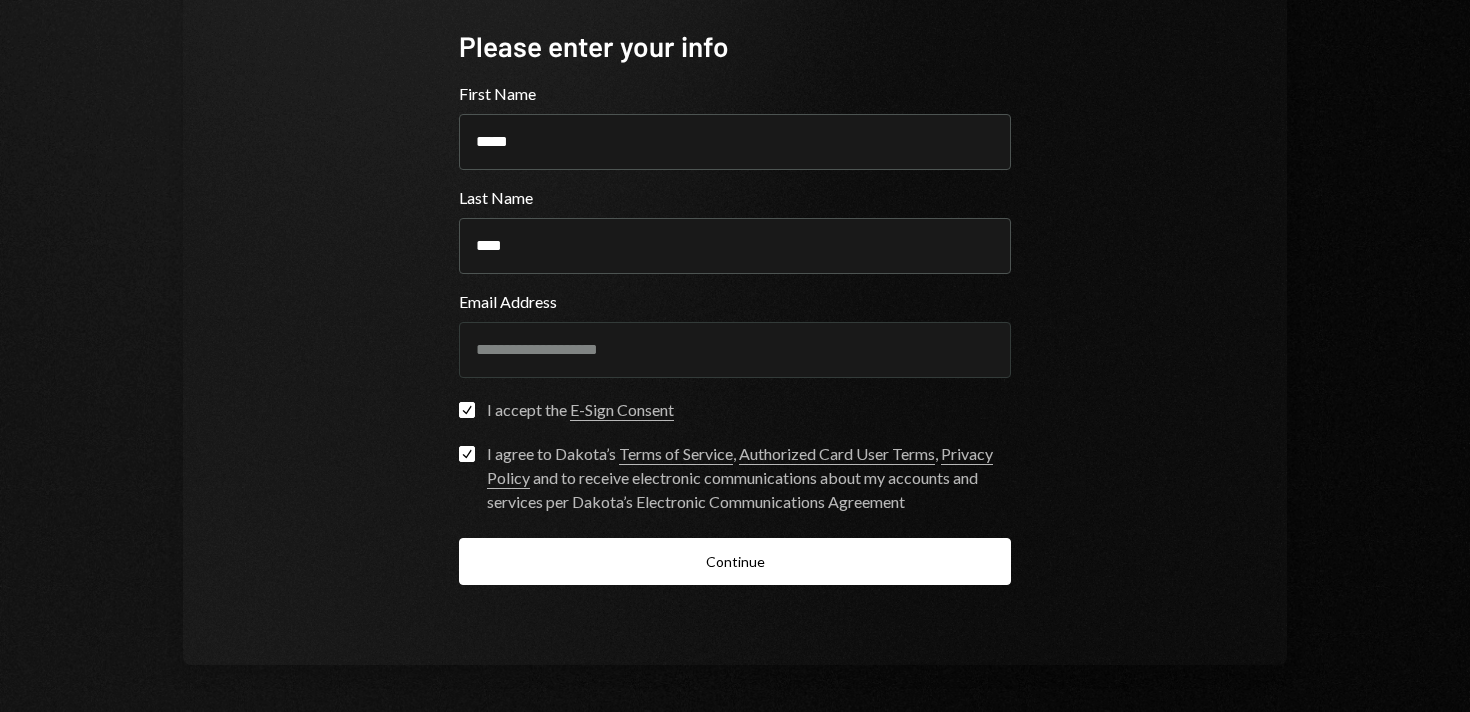 click on "Authorized Card User Terms" at bounding box center [837, 454] 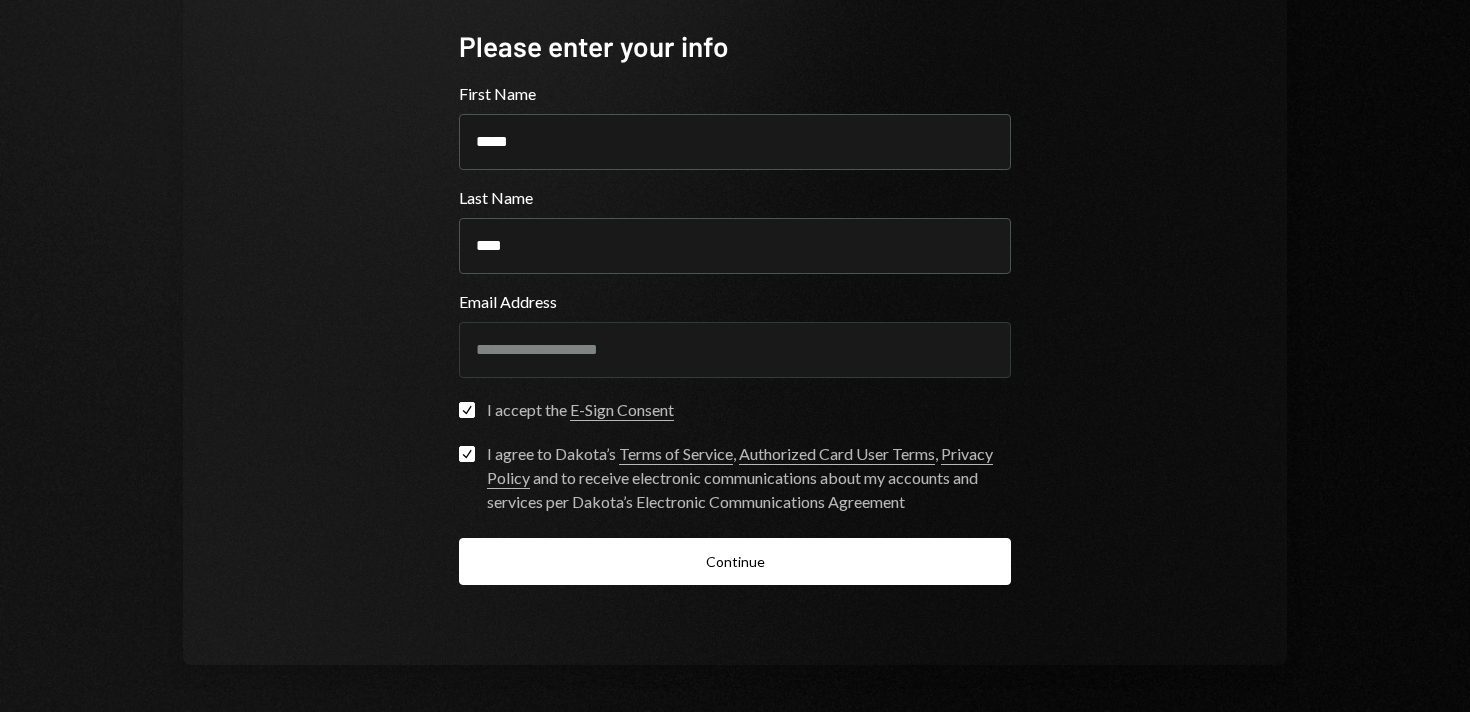 click on "Privacy Policy" at bounding box center (740, 466) 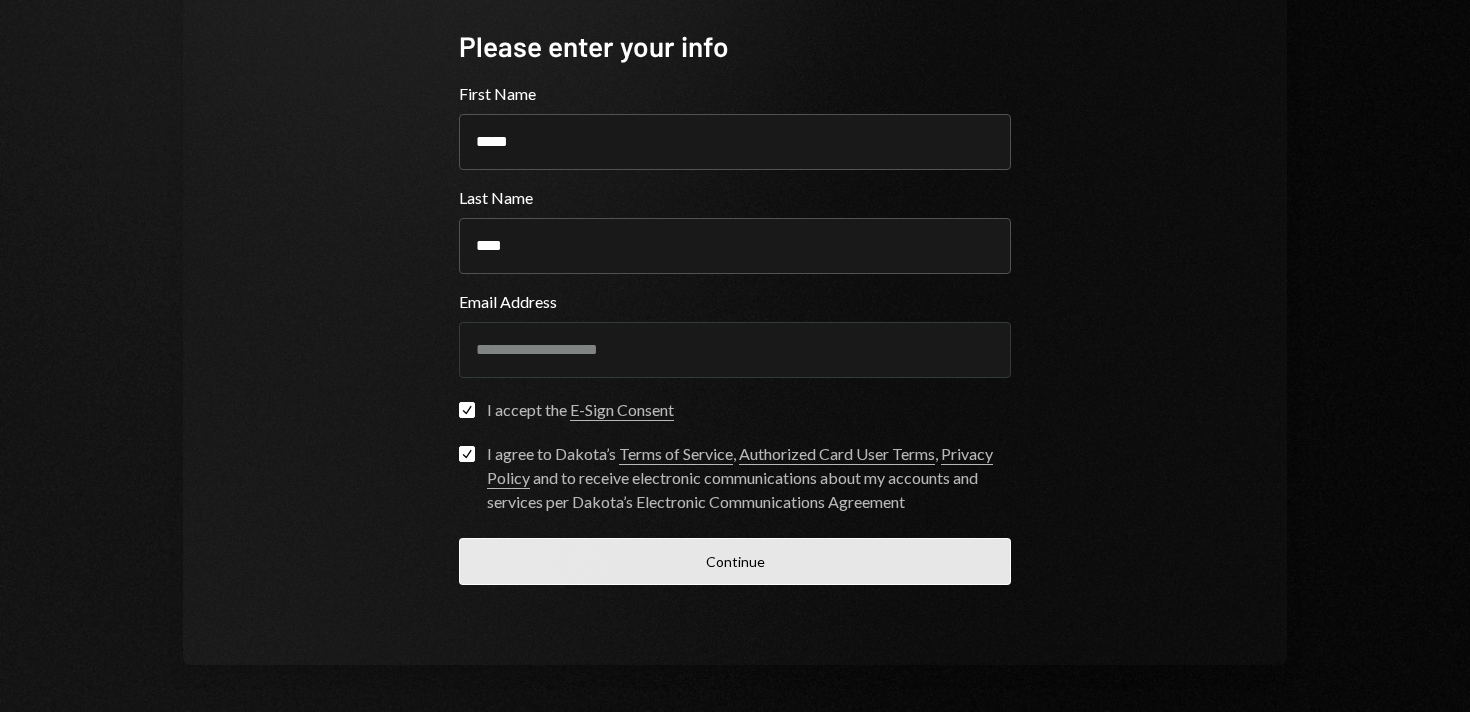 click on "Continue" at bounding box center (735, 561) 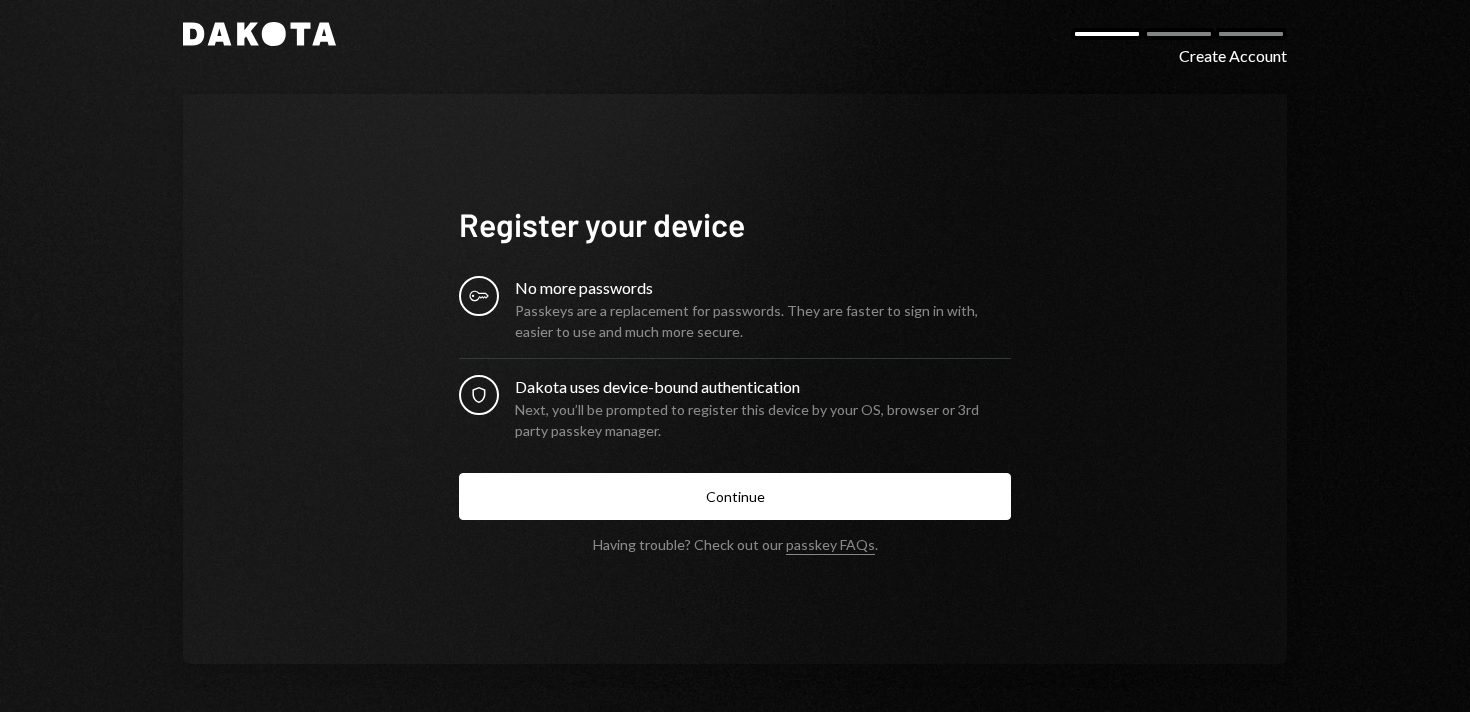 scroll, scrollTop: 25, scrollLeft: 0, axis: vertical 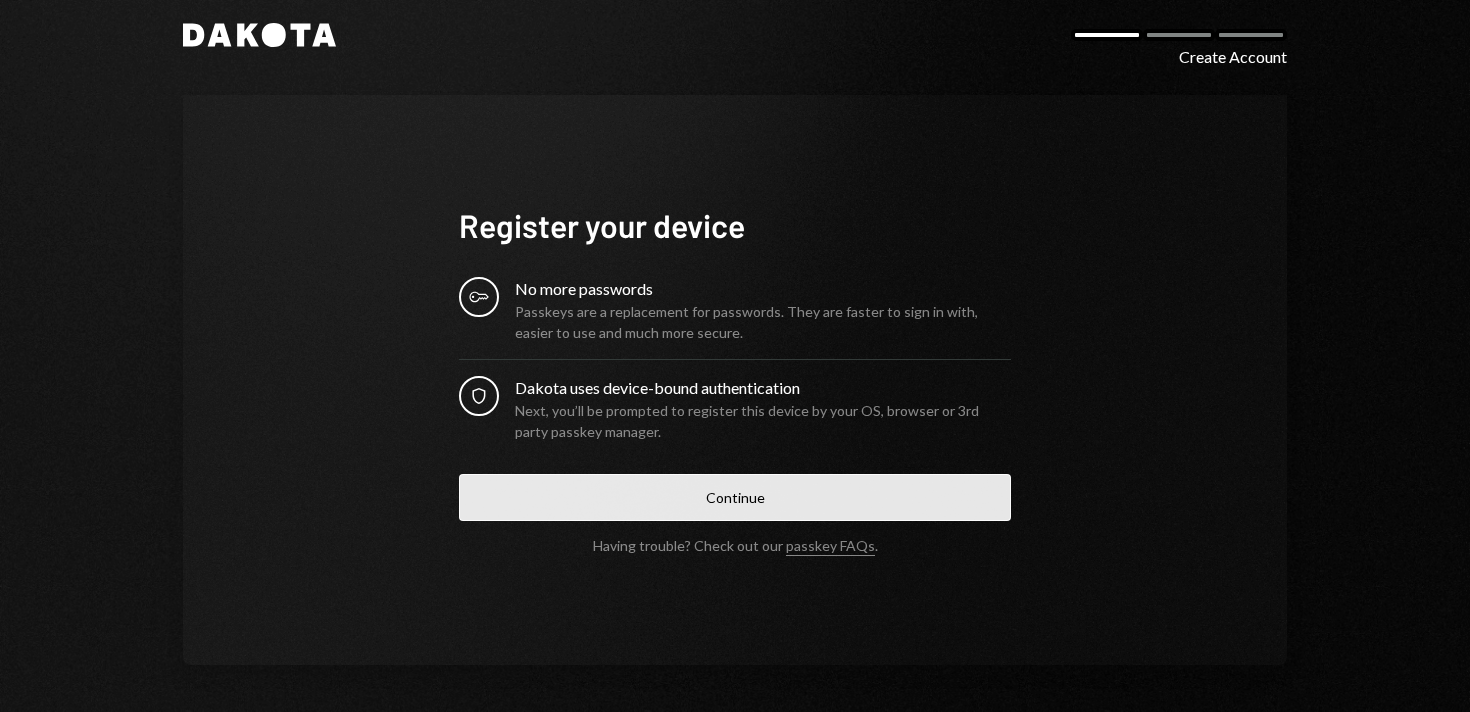 click on "Continue" at bounding box center (735, 497) 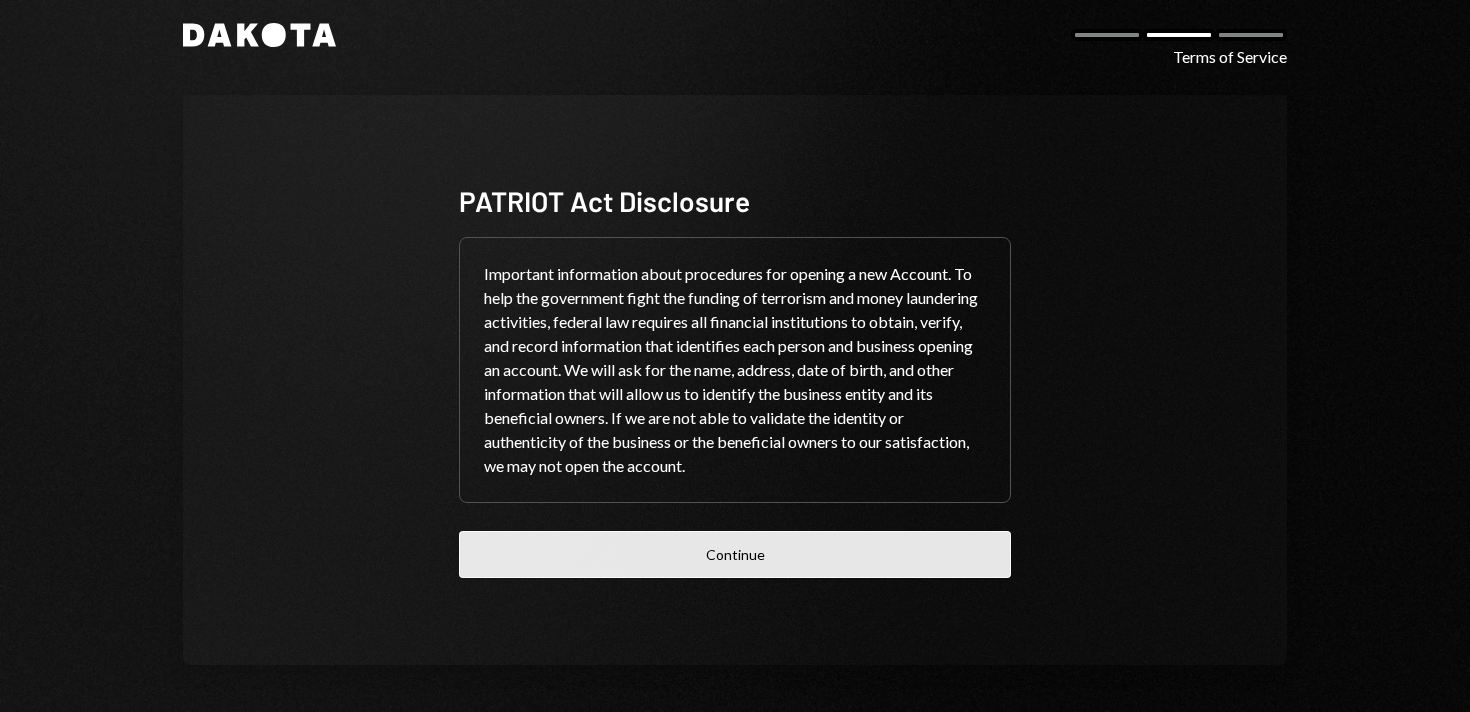 click on "Continue" at bounding box center [735, 554] 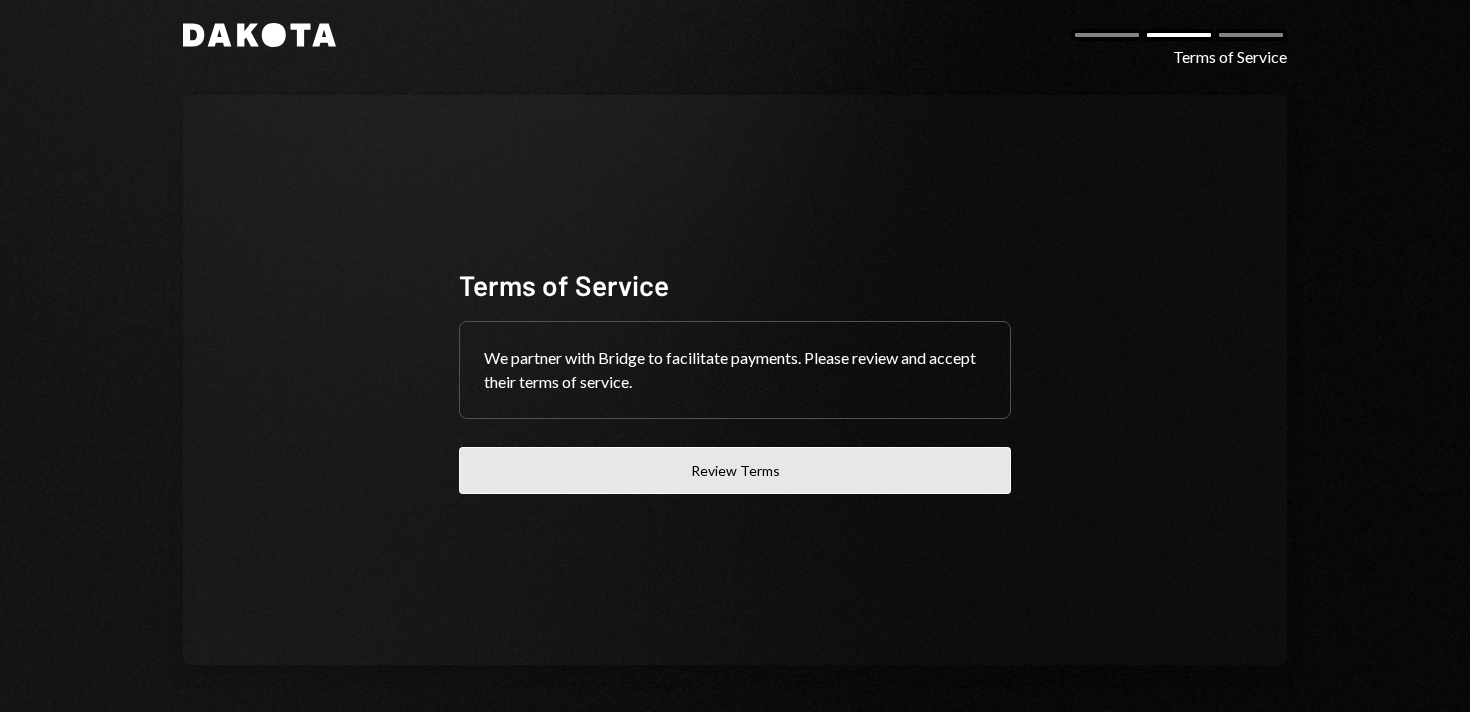 click on "Review Terms" at bounding box center (735, 470) 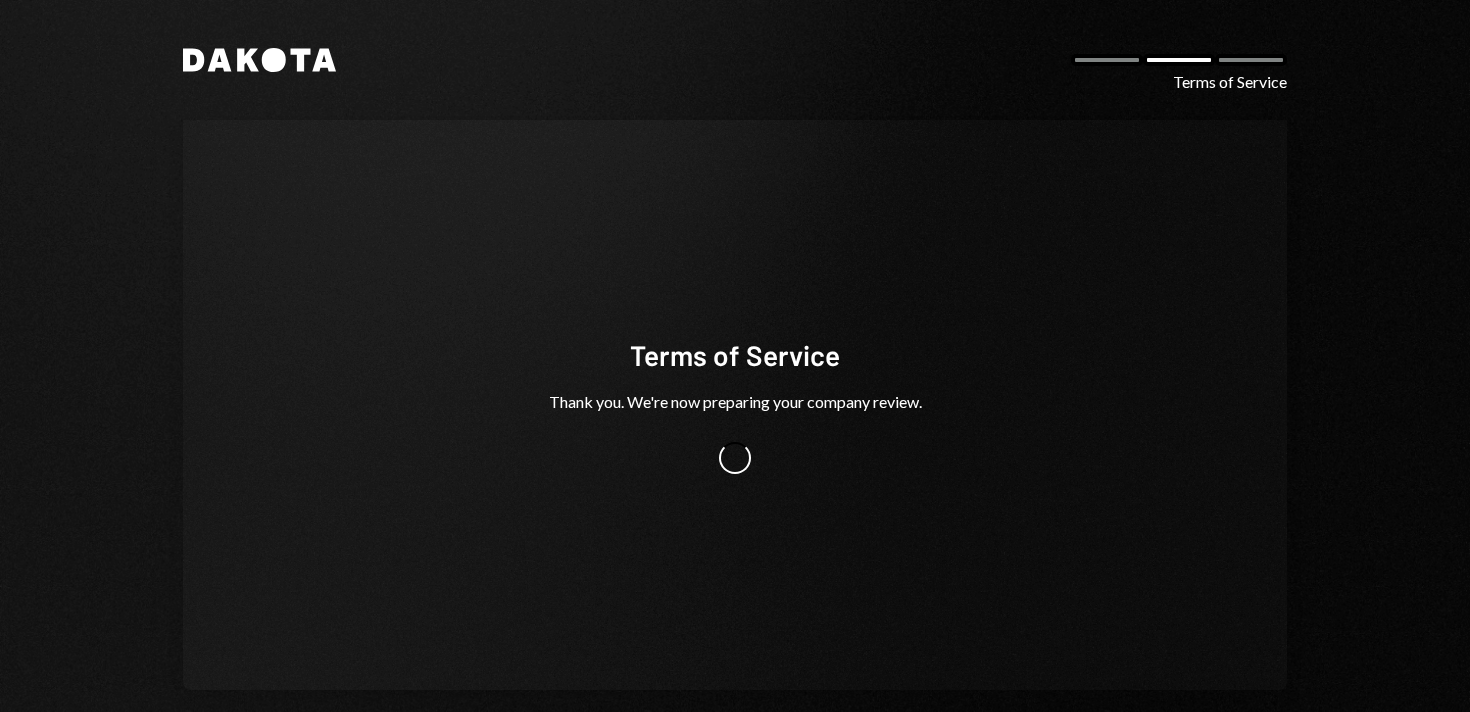 scroll, scrollTop: 0, scrollLeft: 0, axis: both 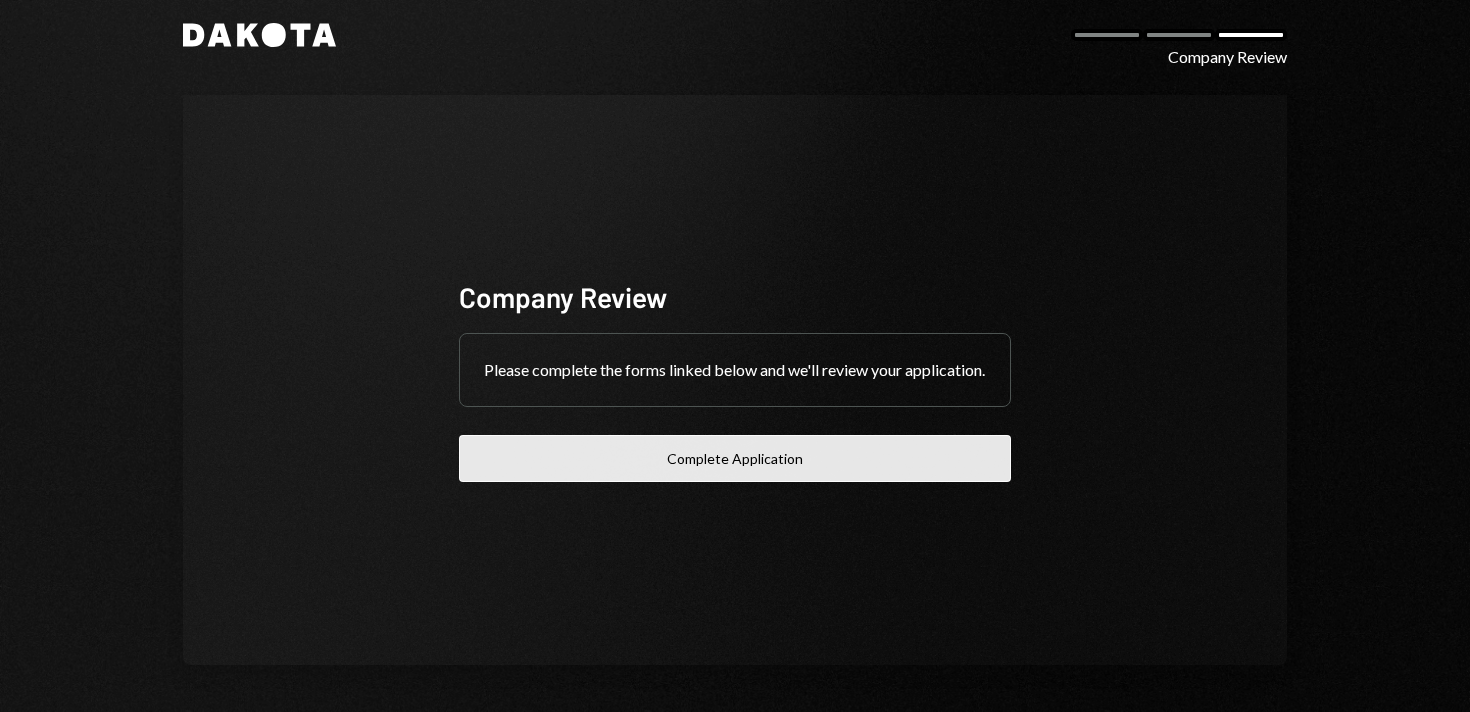 click on "Complete Application" at bounding box center [735, 458] 